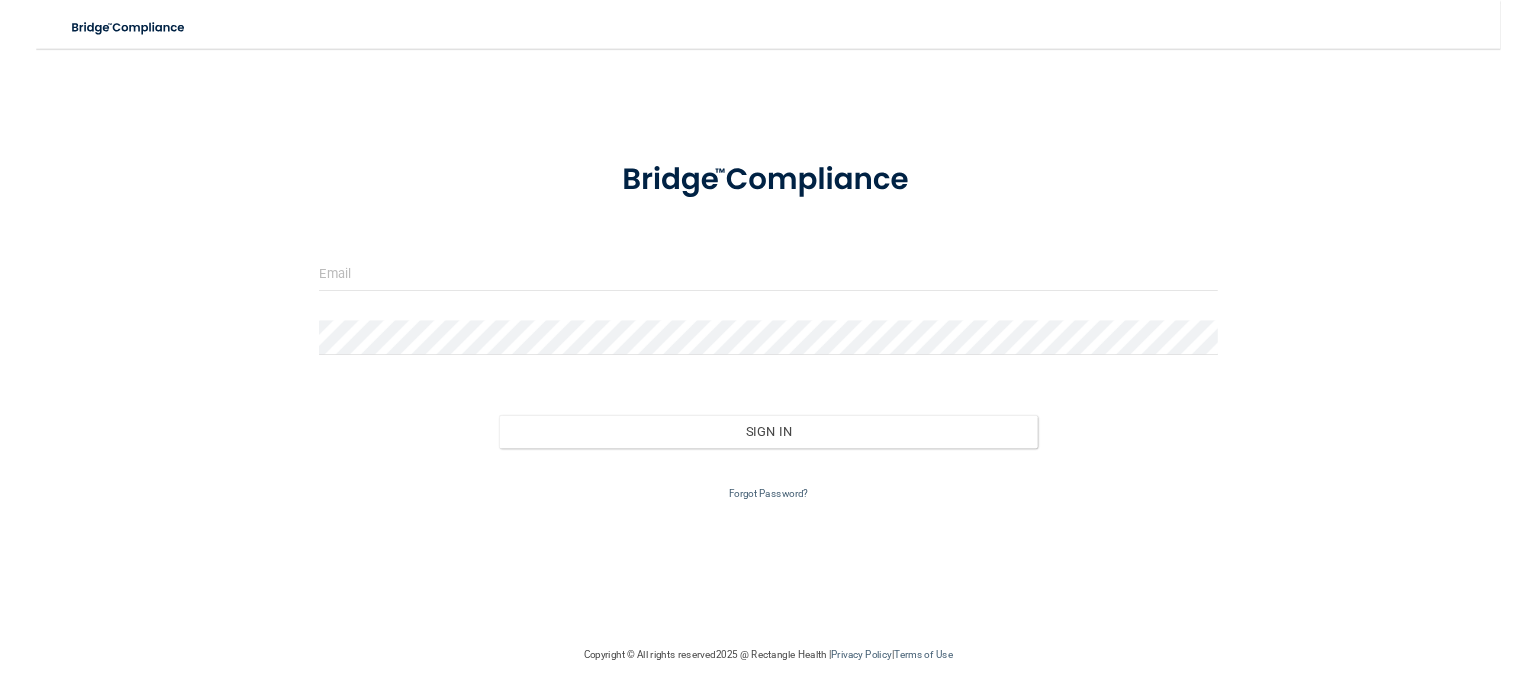 scroll, scrollTop: 0, scrollLeft: 0, axis: both 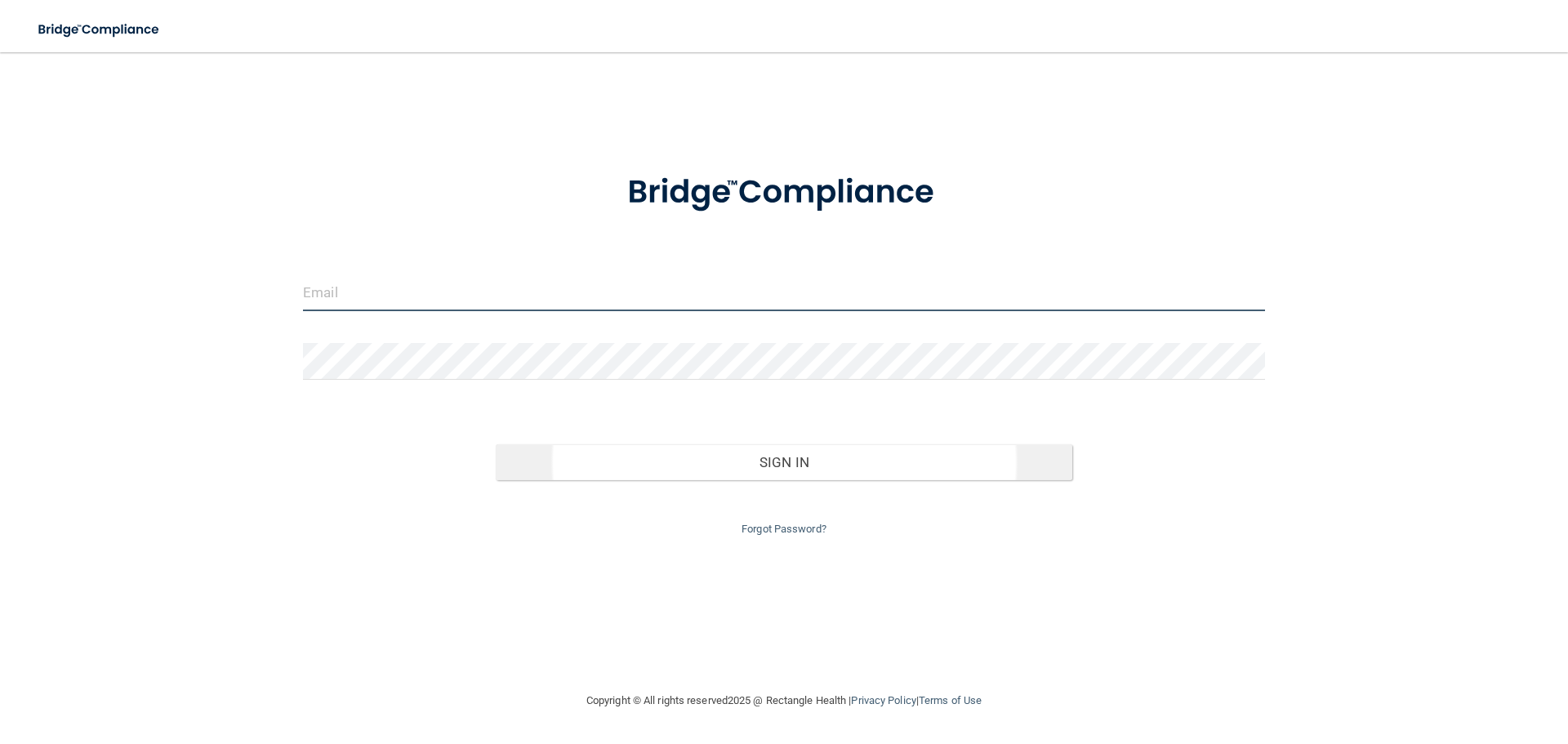 type on "dgoulart@[EXAMPLE_DOMAIN]" 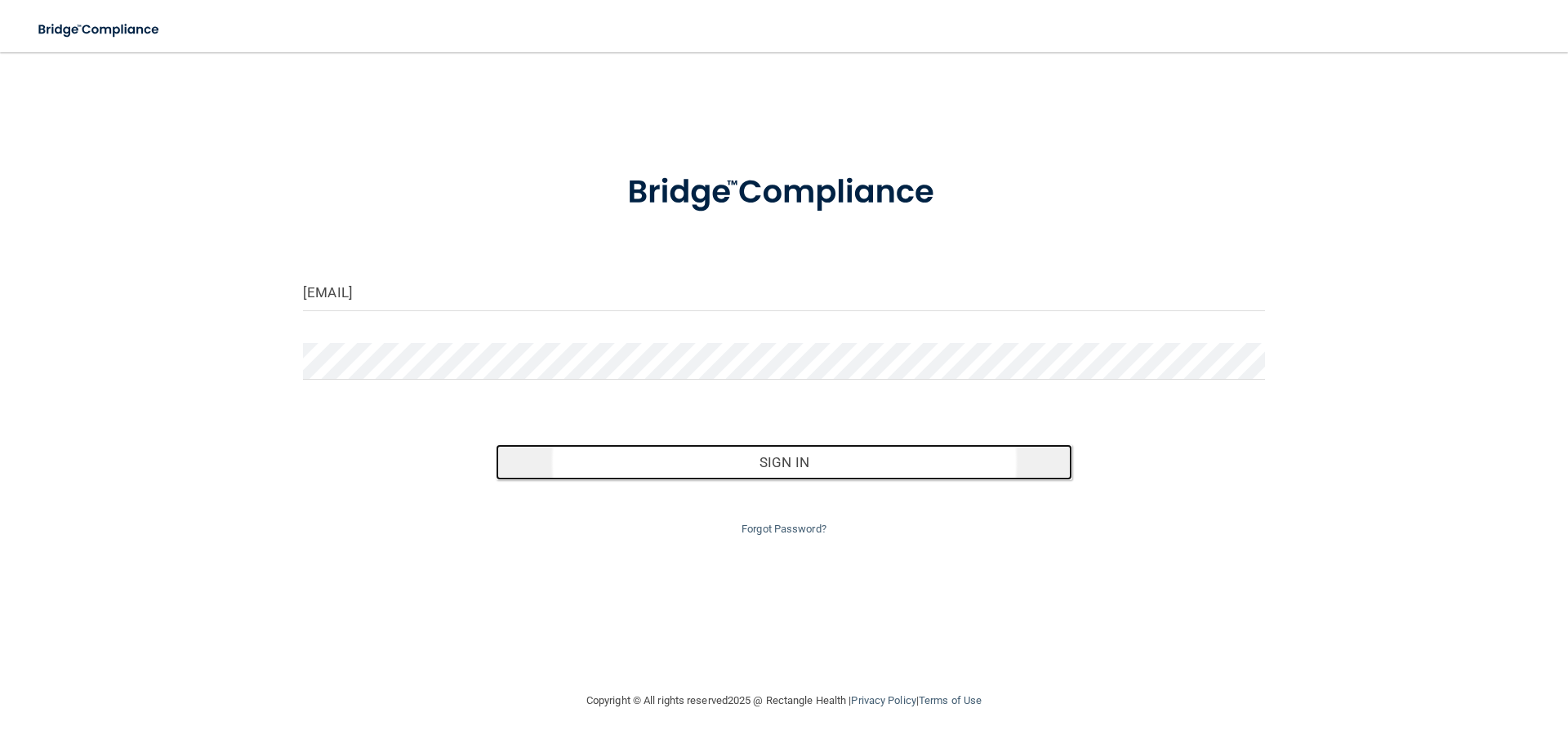 click on "Sign In" at bounding box center [784, 462] 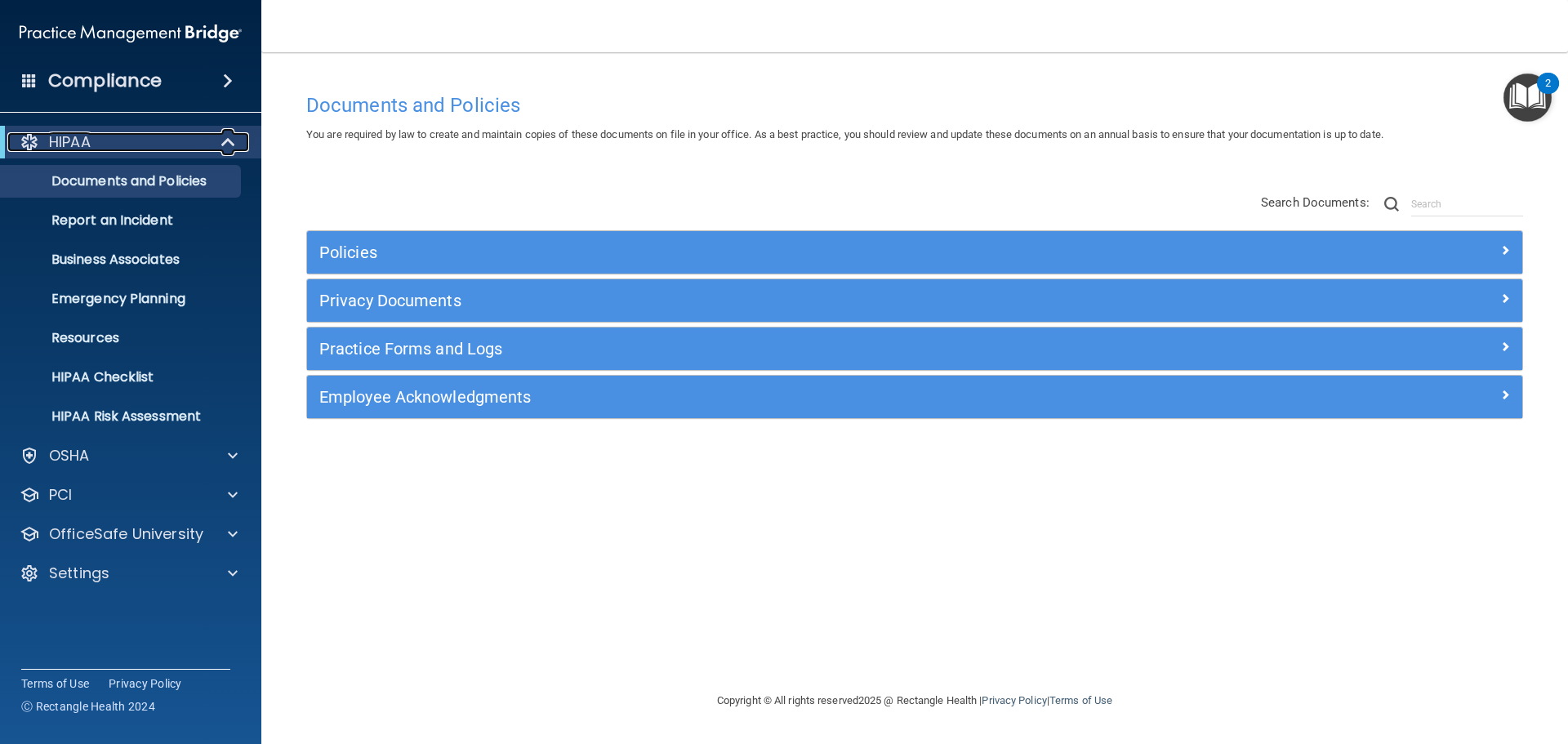 click at bounding box center [229, 142] 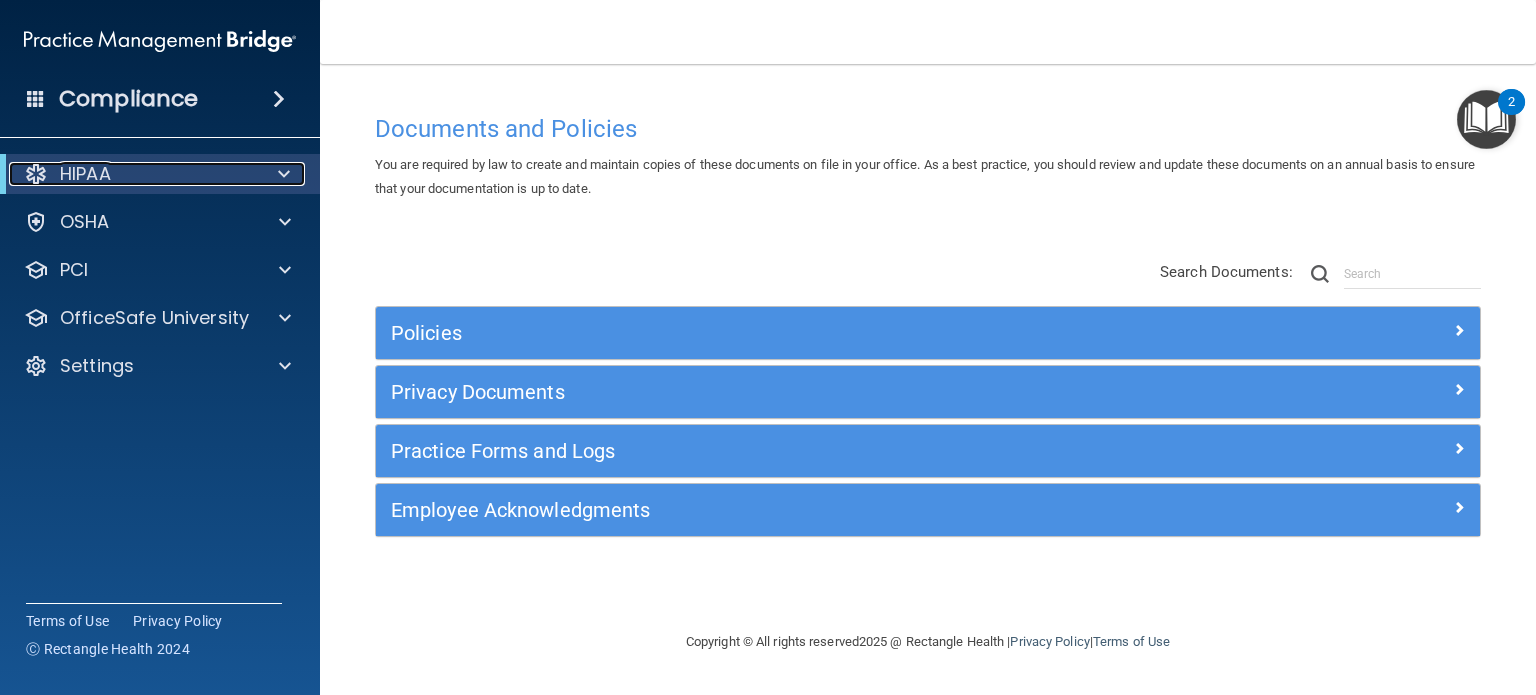 click at bounding box center [280, 174] 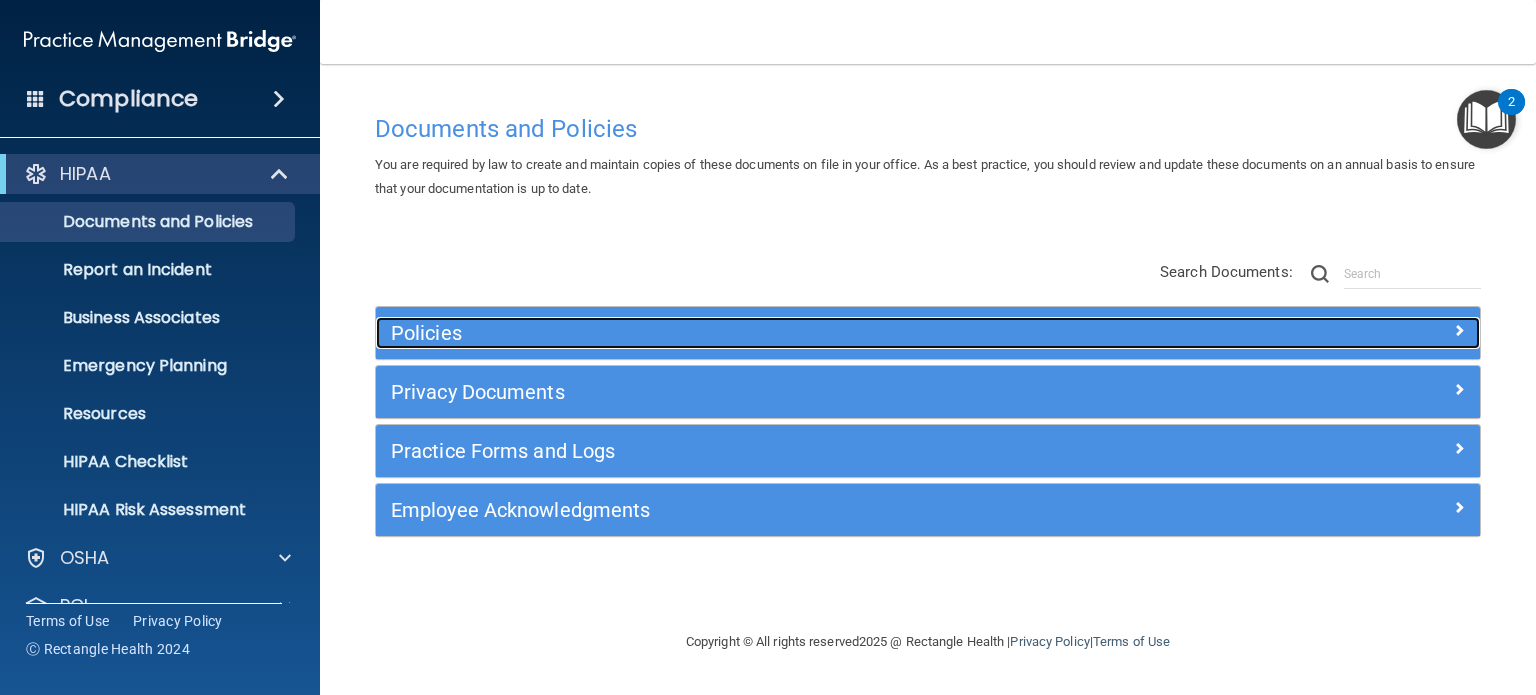 click on "Policies" at bounding box center (790, 333) 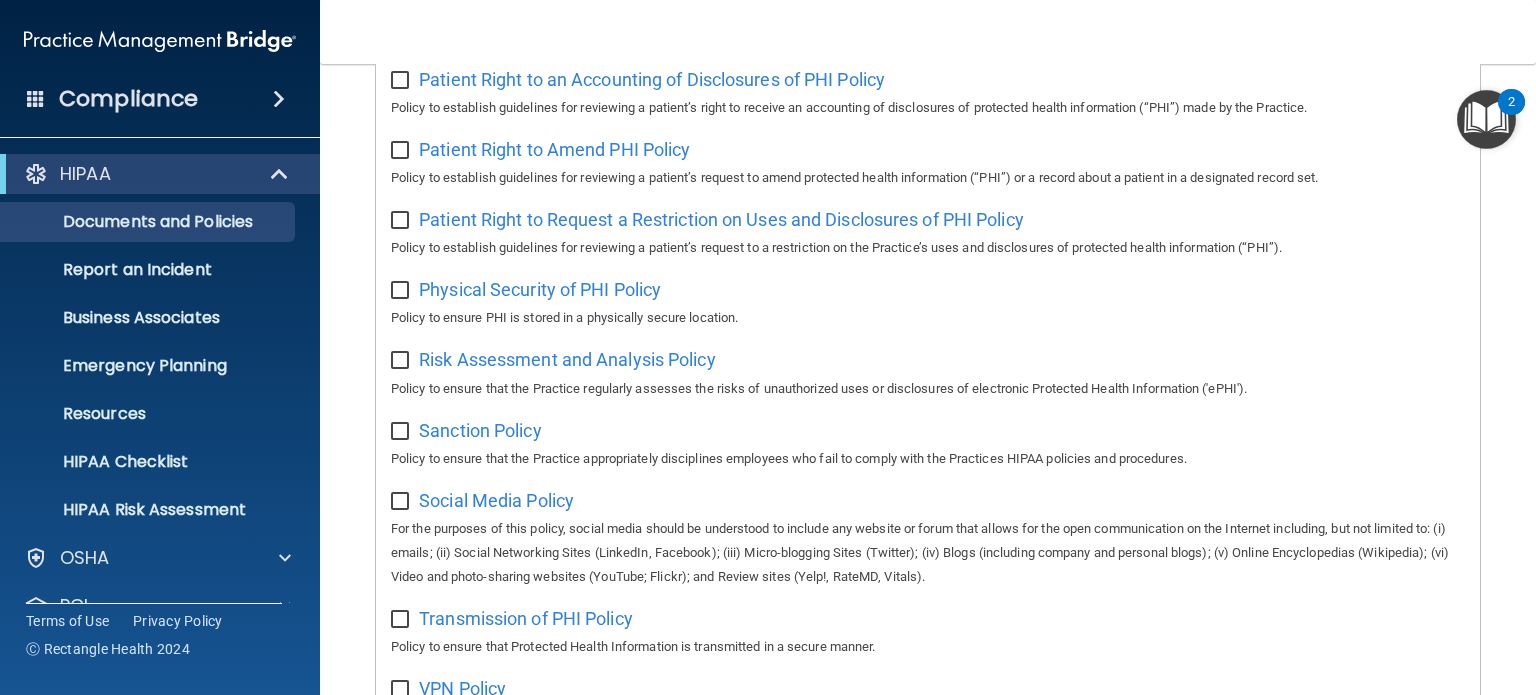 scroll, scrollTop: 1200, scrollLeft: 0, axis: vertical 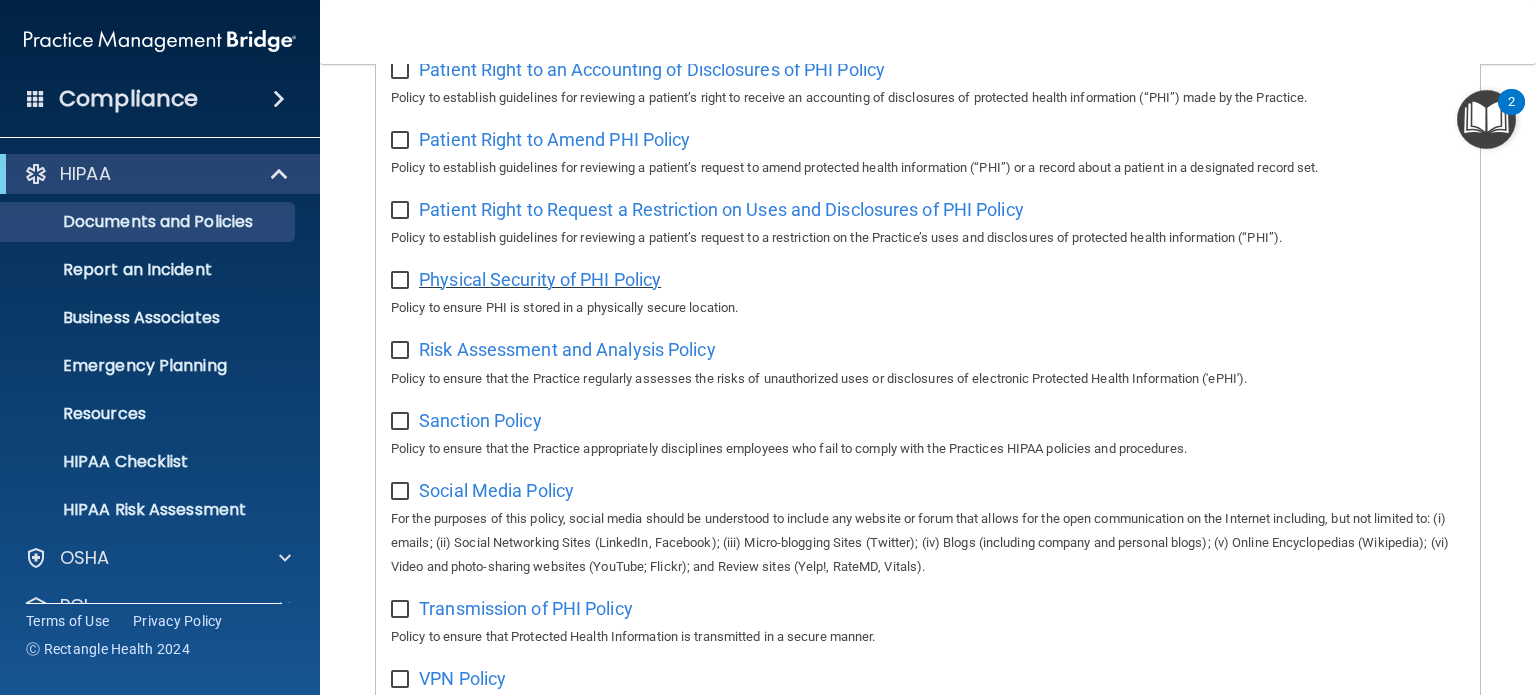click on "Physical Security of PHI Policy" at bounding box center [540, 279] 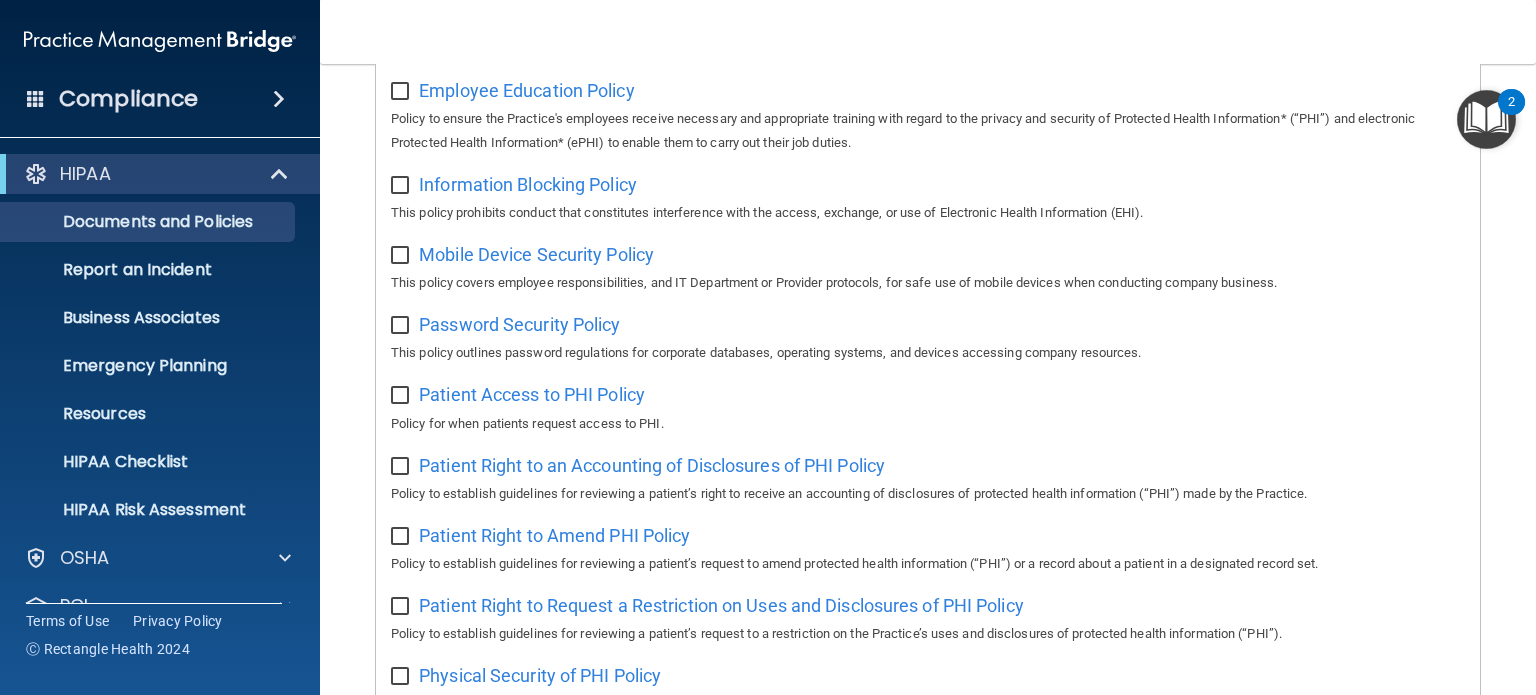 scroll, scrollTop: 800, scrollLeft: 0, axis: vertical 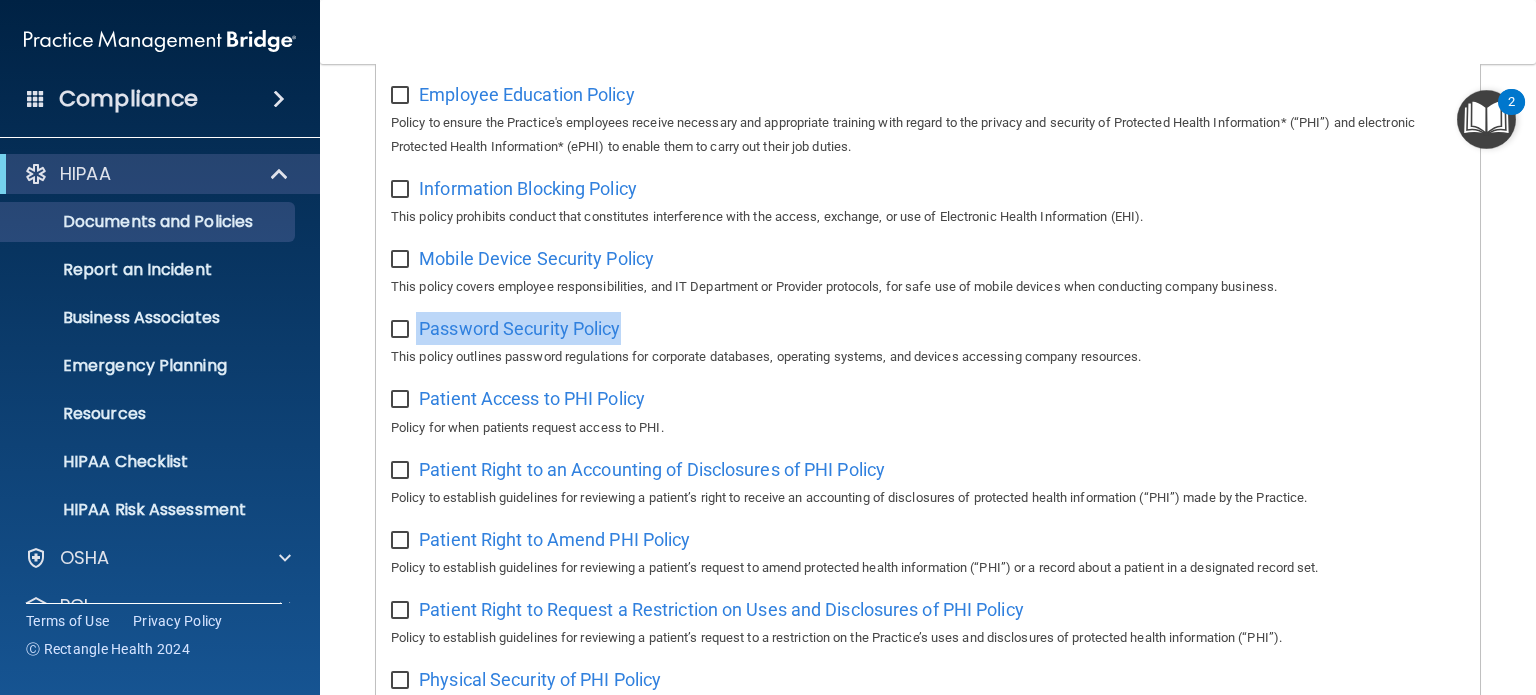 drag, startPoint x: 691, startPoint y: 335, endPoint x: 390, endPoint y: 350, distance: 301.37354 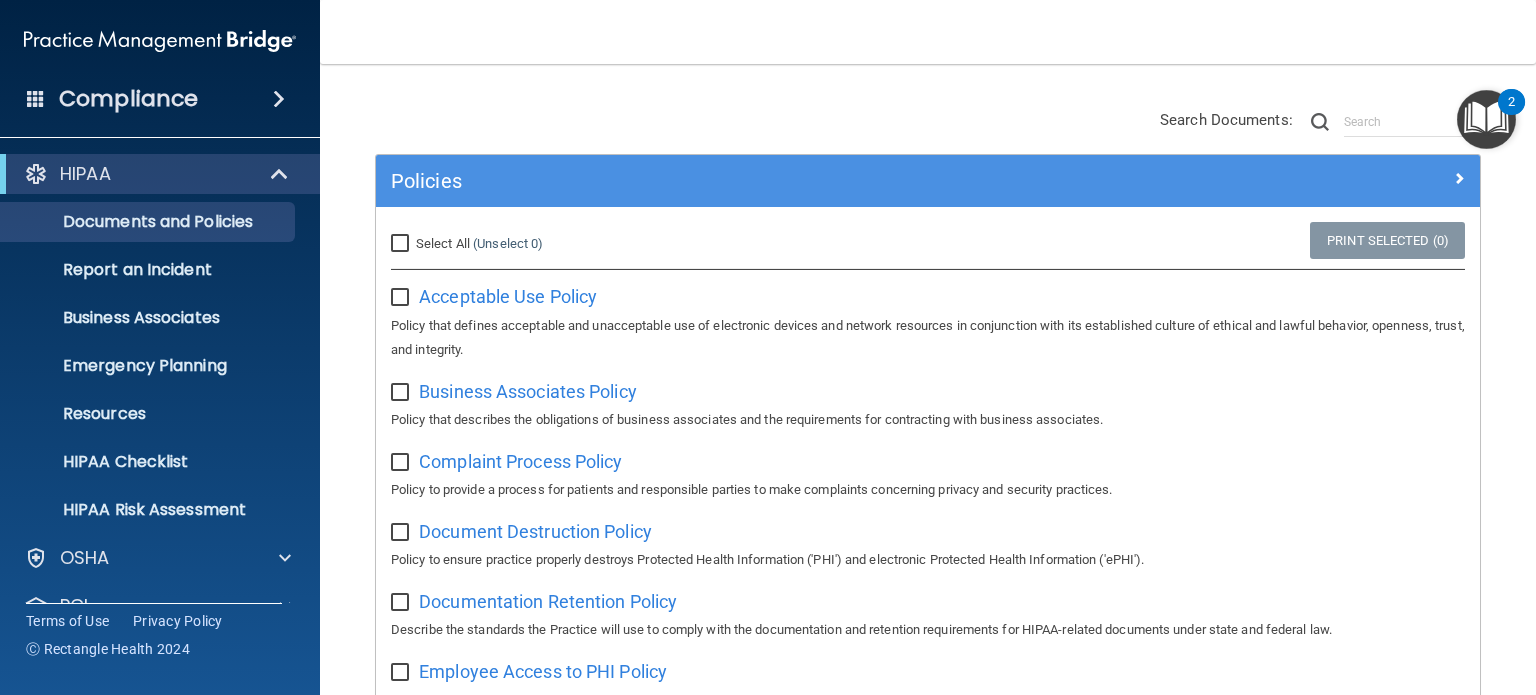 scroll, scrollTop: 0, scrollLeft: 0, axis: both 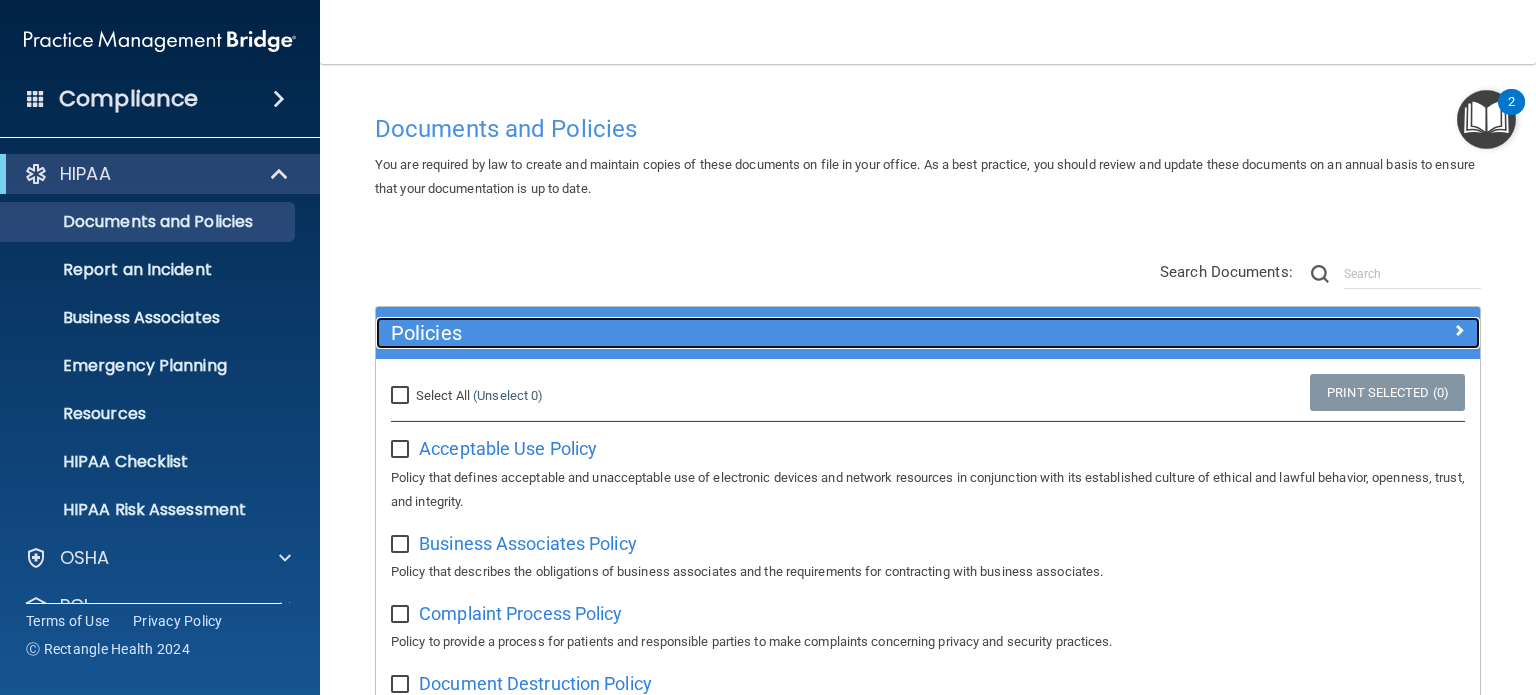 click on "Policies" at bounding box center (790, 333) 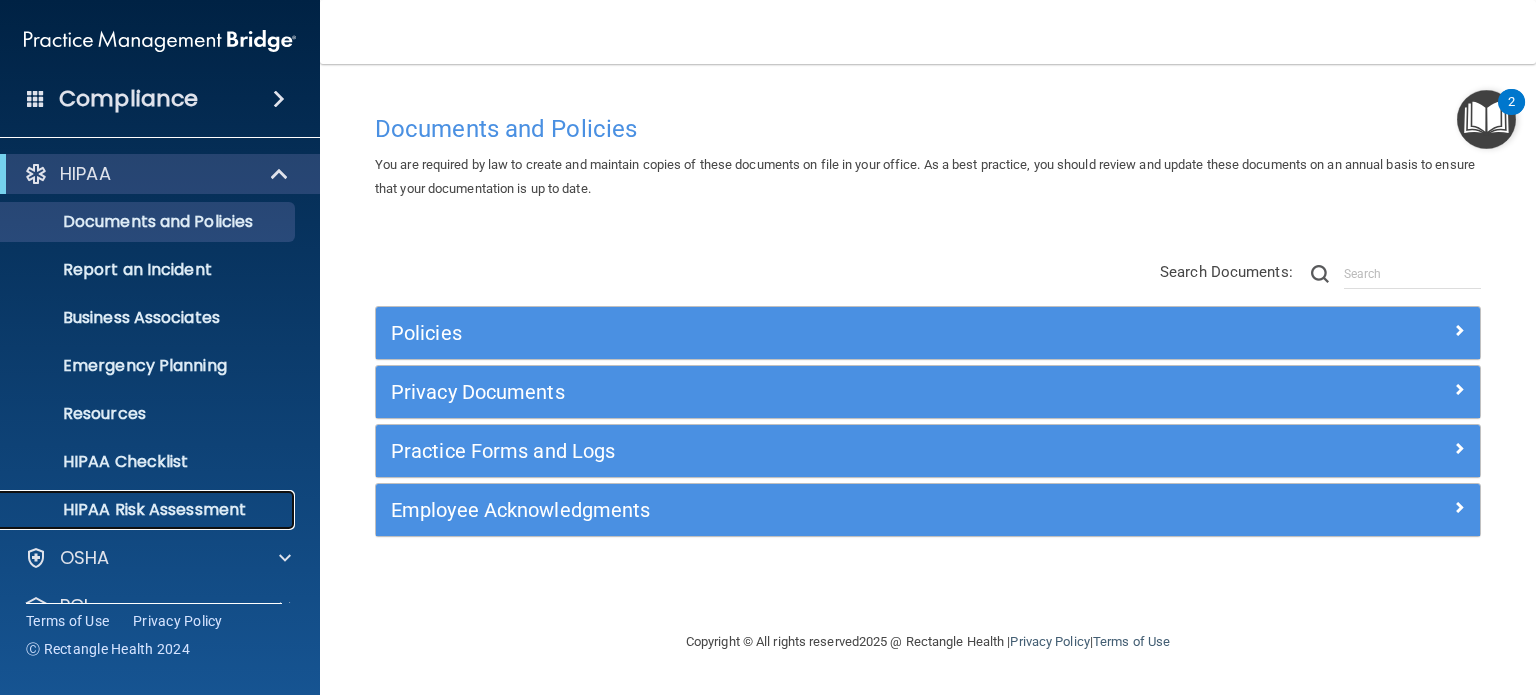 click on "HIPAA Risk Assessment" at bounding box center [149, 510] 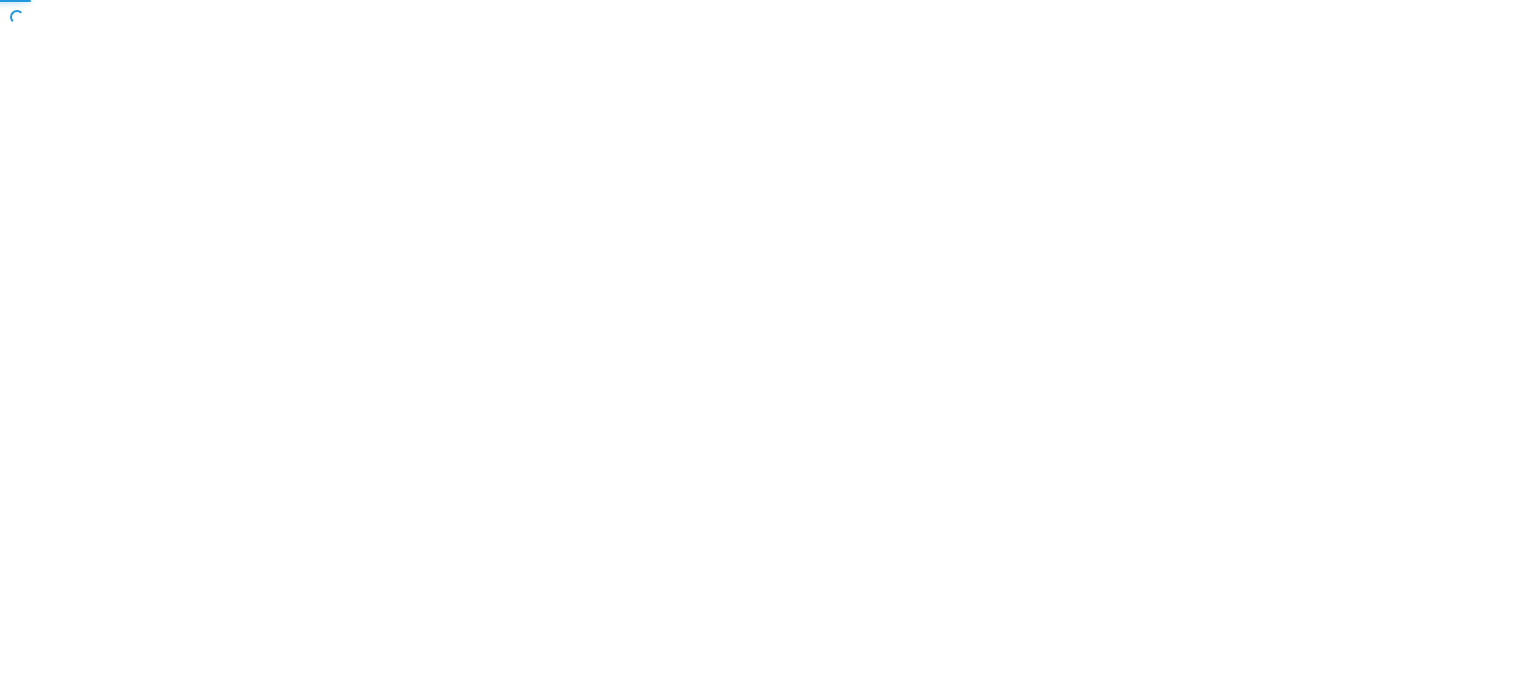 scroll, scrollTop: 0, scrollLeft: 0, axis: both 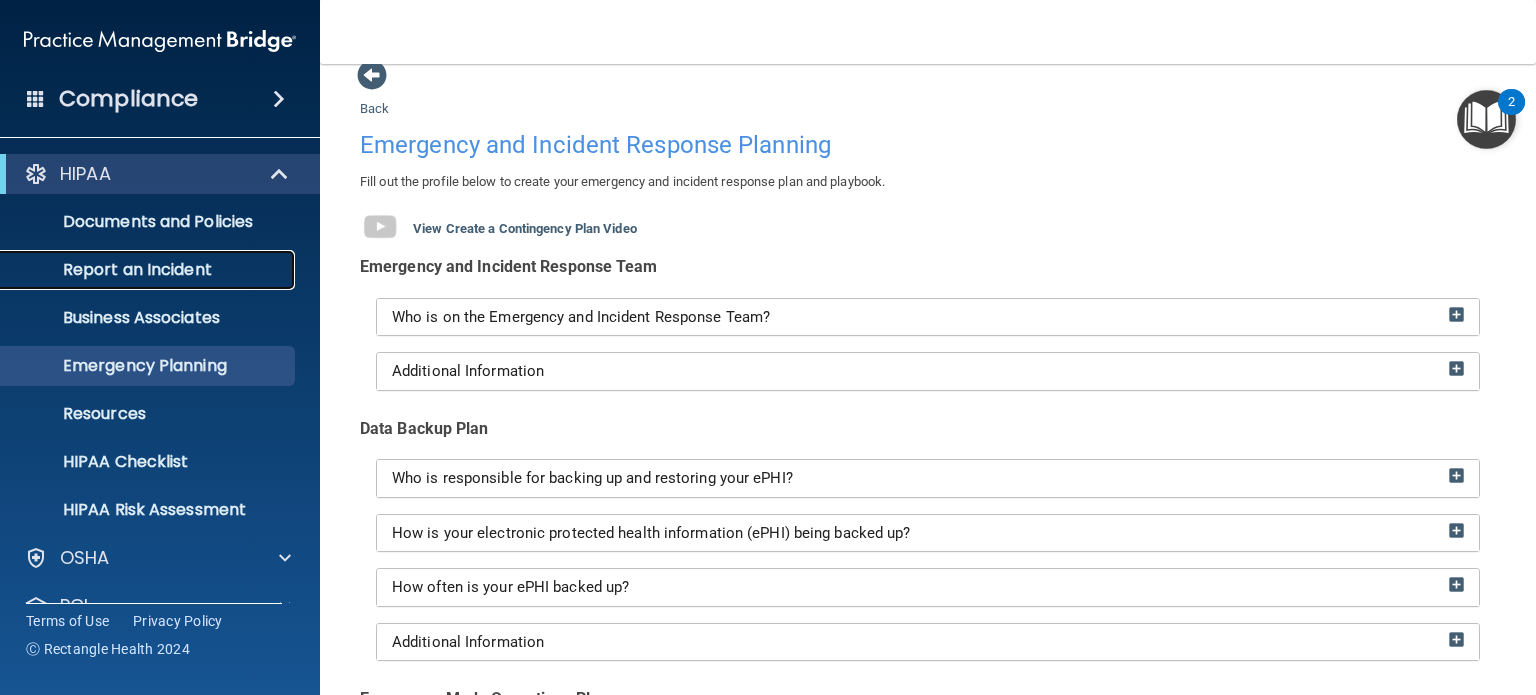 click on "Report an Incident" at bounding box center [149, 270] 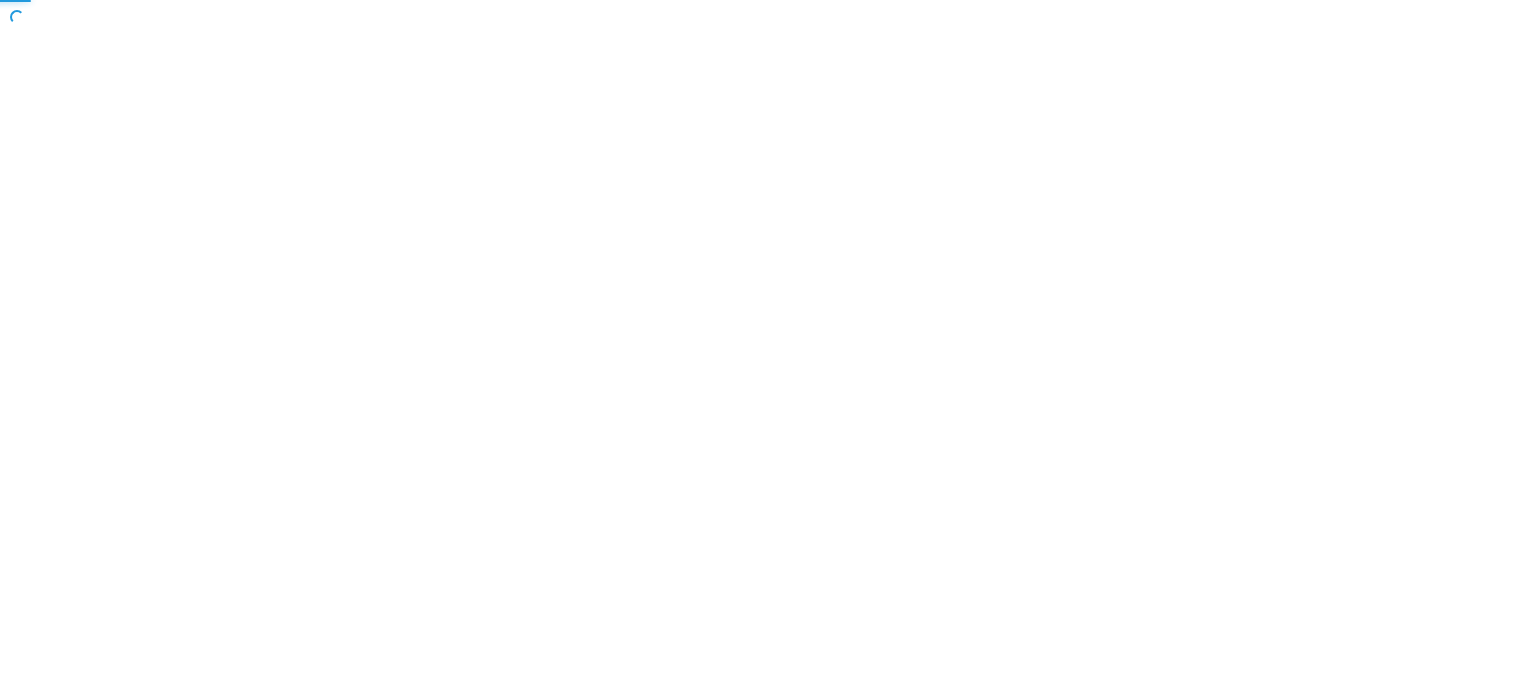 scroll, scrollTop: 0, scrollLeft: 0, axis: both 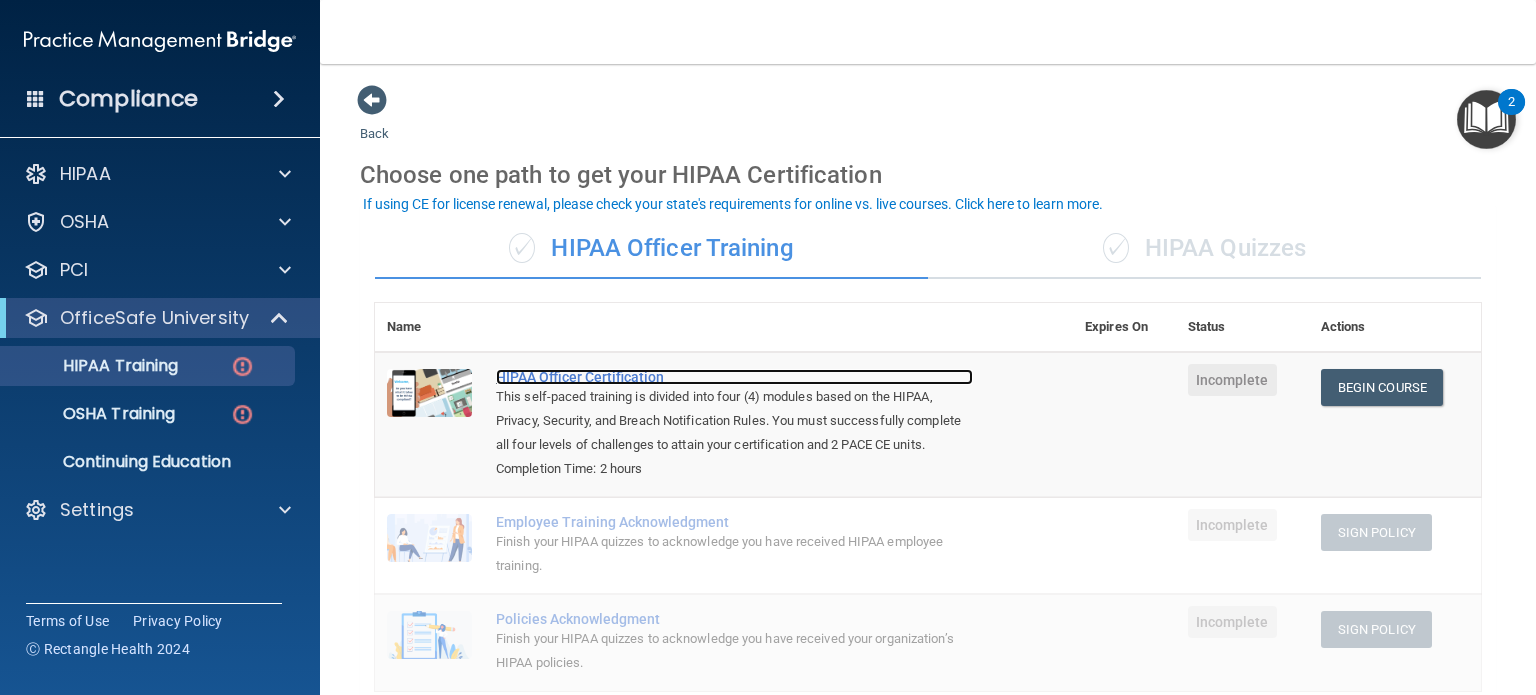 click on "HIPAA Officer Certification" at bounding box center (734, 377) 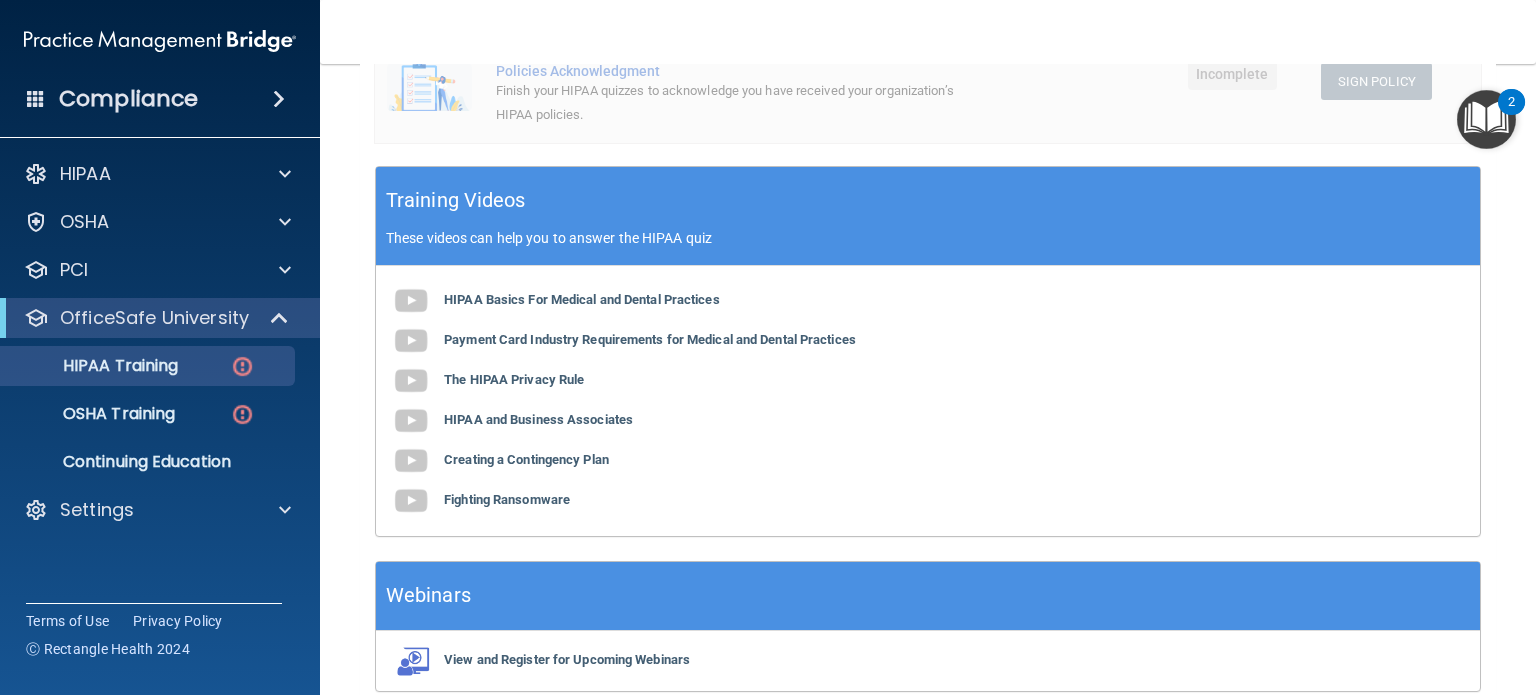 scroll, scrollTop: 663, scrollLeft: 0, axis: vertical 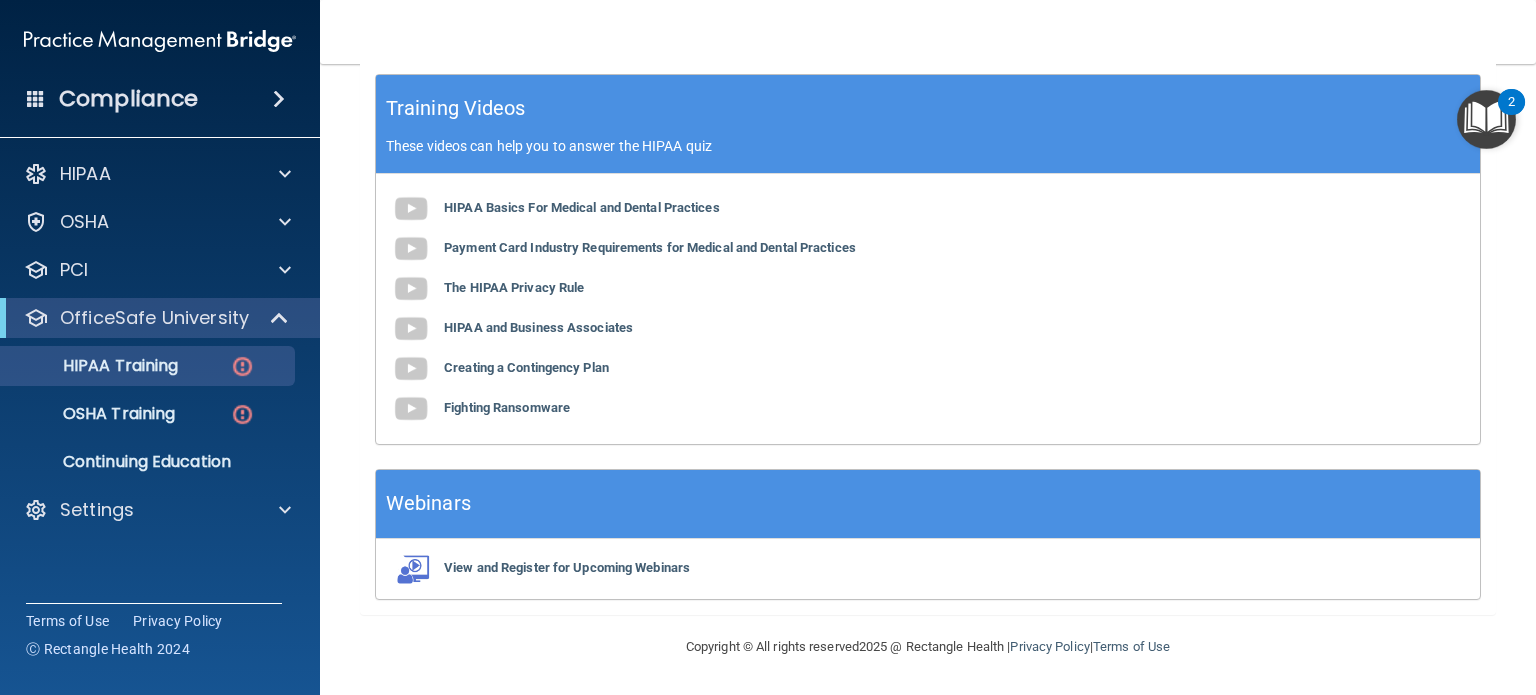 click on "HIPAA Basics For Medical and Dental Practices                     Payment Card Industry Requirements for Medical and Dental Practices                     The HIPAA Privacy Rule                     HIPAA and Business Associates                     Creating a Contingency Plan                     Fighting Ransomware" at bounding box center (928, 309) 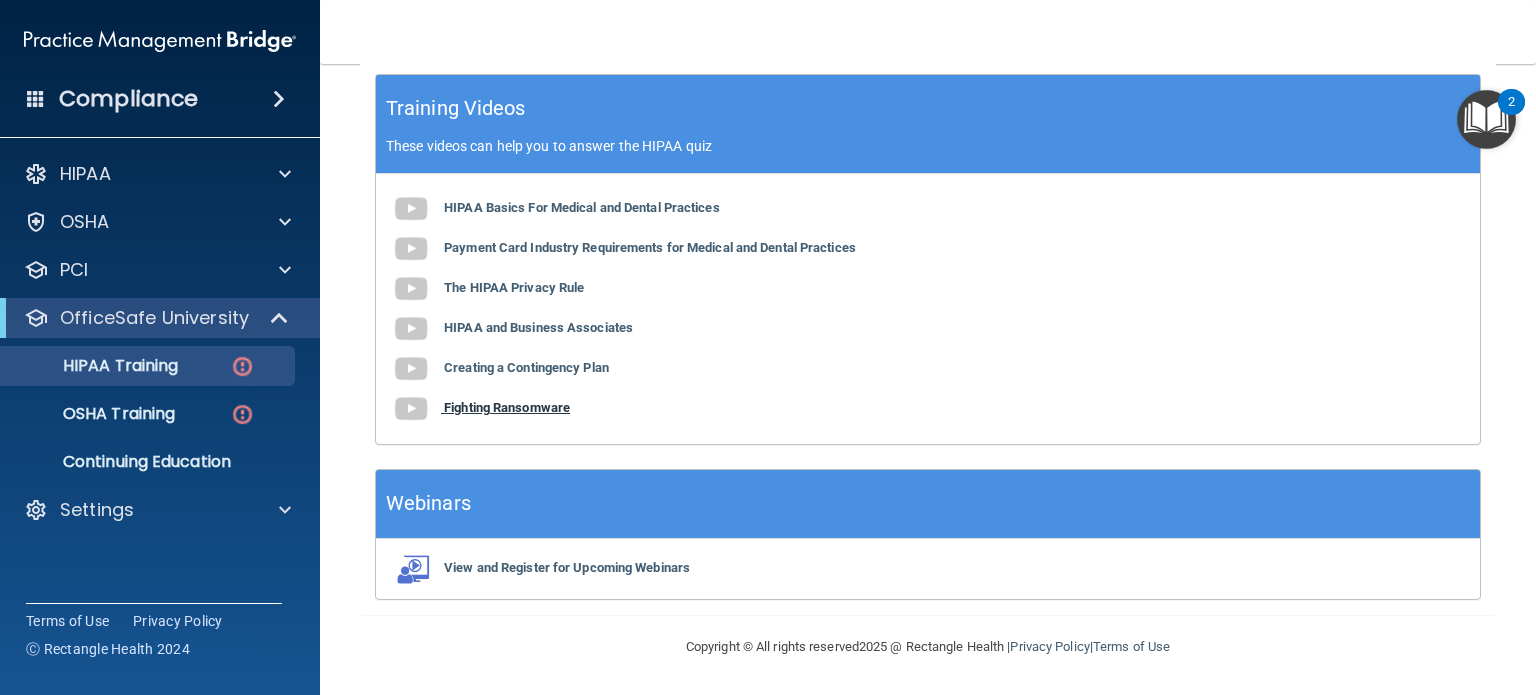 click on "Fighting Ransomware" at bounding box center [507, 407] 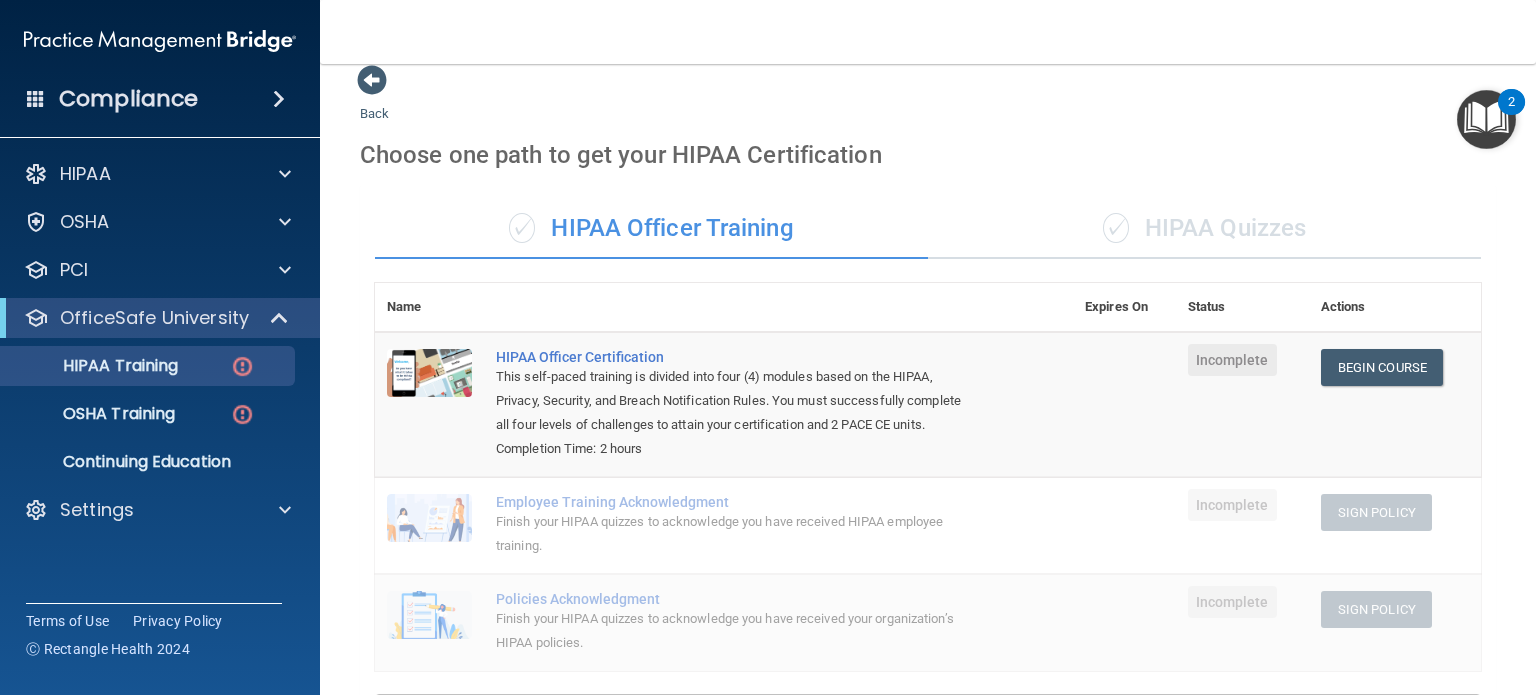 scroll, scrollTop: 0, scrollLeft: 0, axis: both 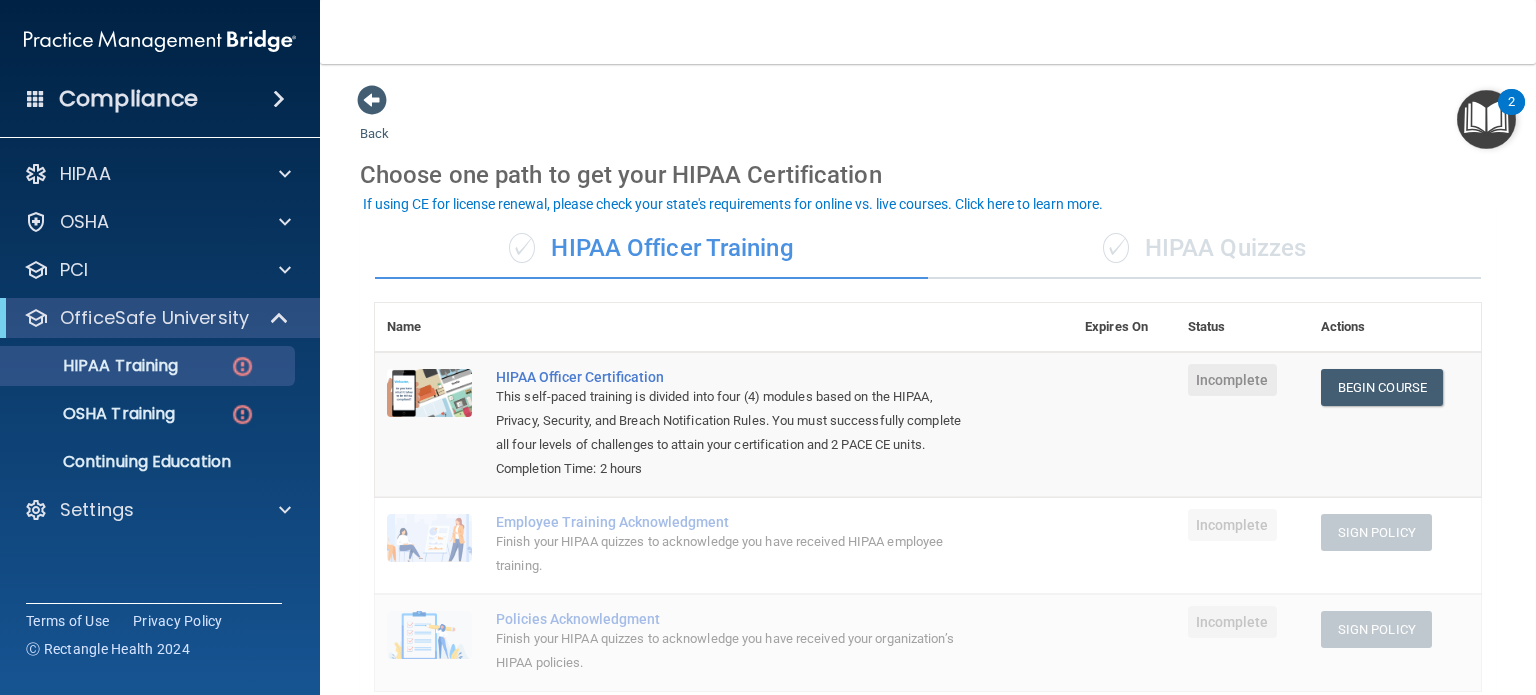 click on "✓   HIPAA Quizzes" at bounding box center (1204, 249) 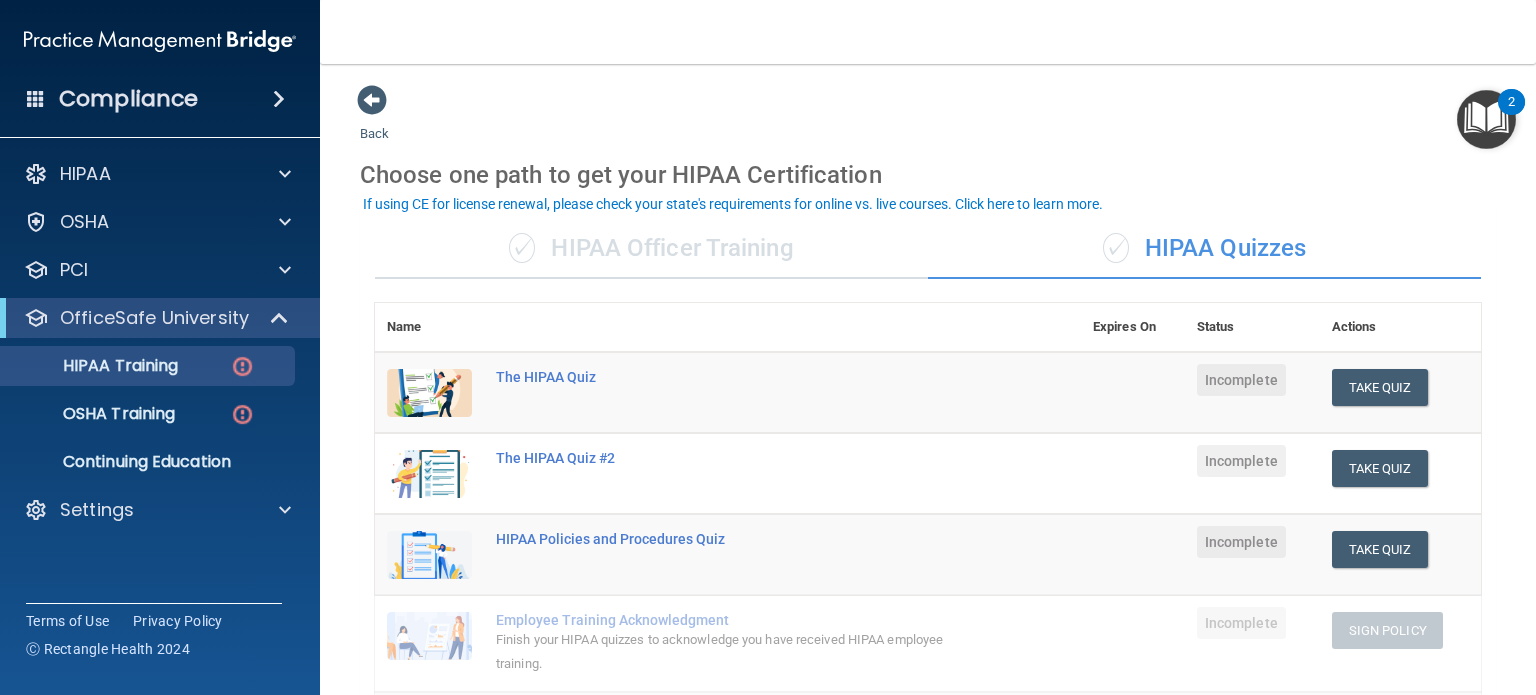 click on "✓   HIPAA Quizzes" at bounding box center (1204, 249) 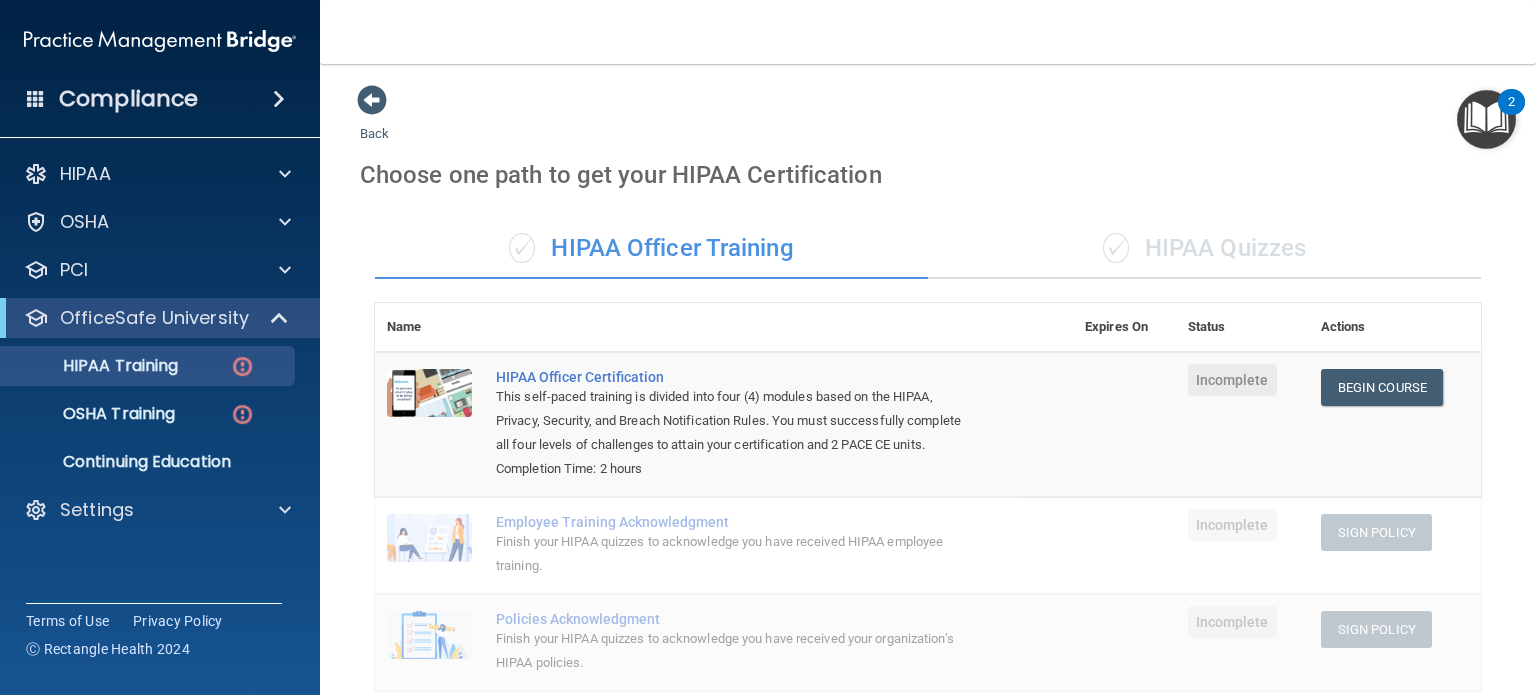 scroll, scrollTop: 0, scrollLeft: 0, axis: both 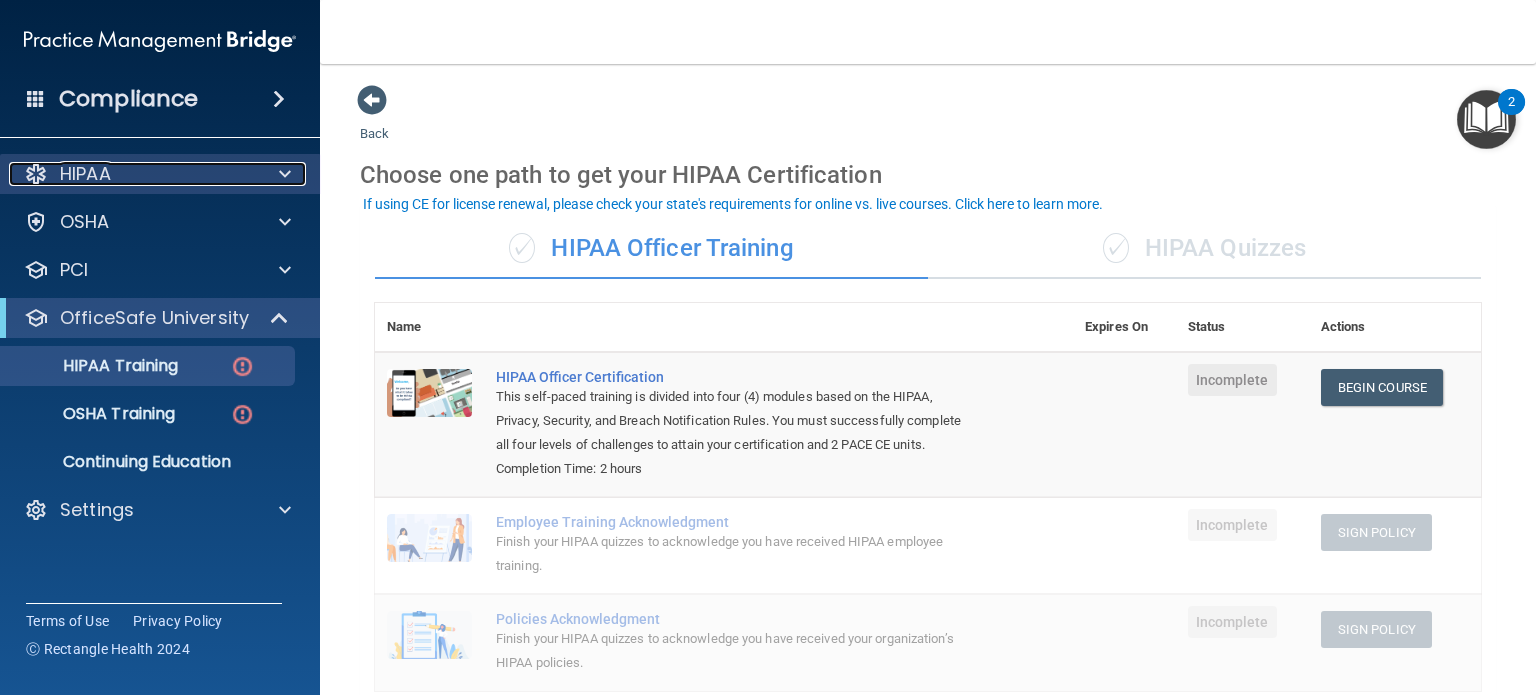 click at bounding box center [285, 174] 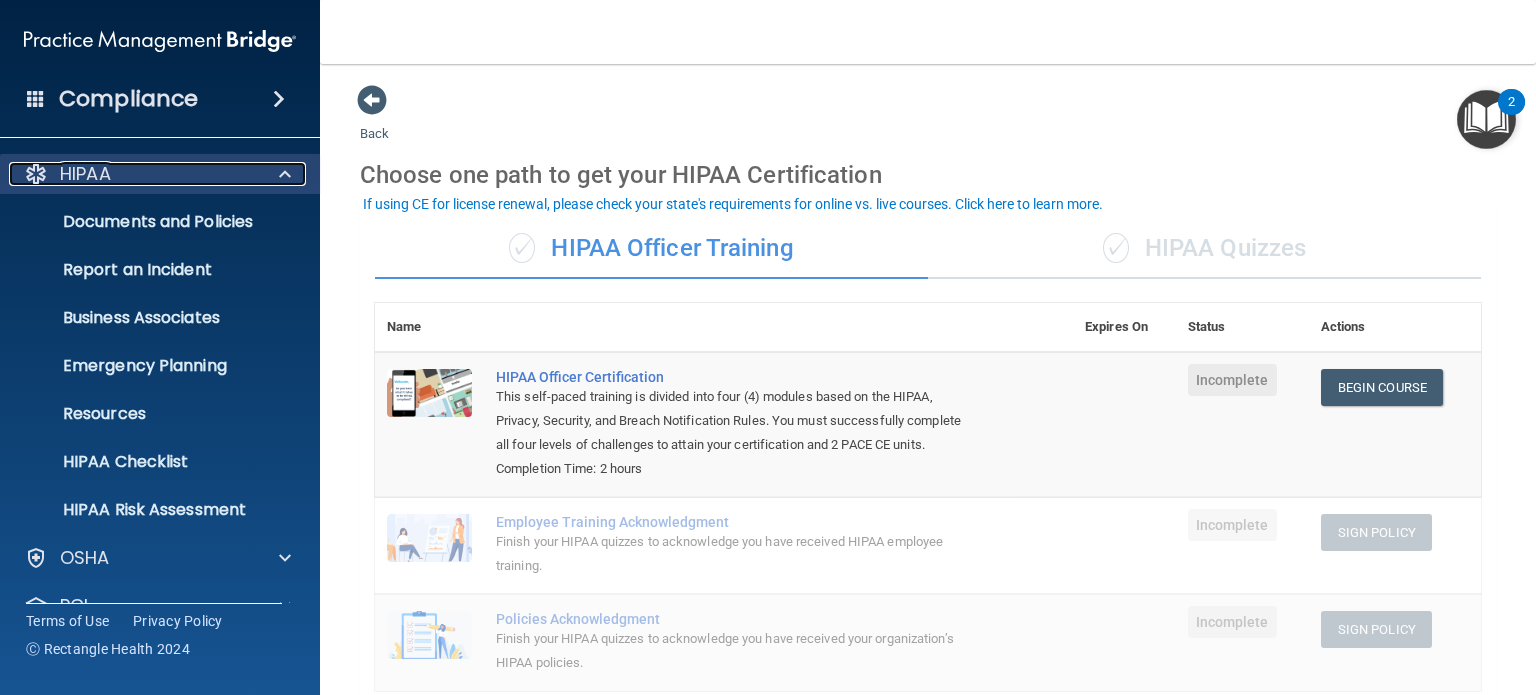click at bounding box center (285, 174) 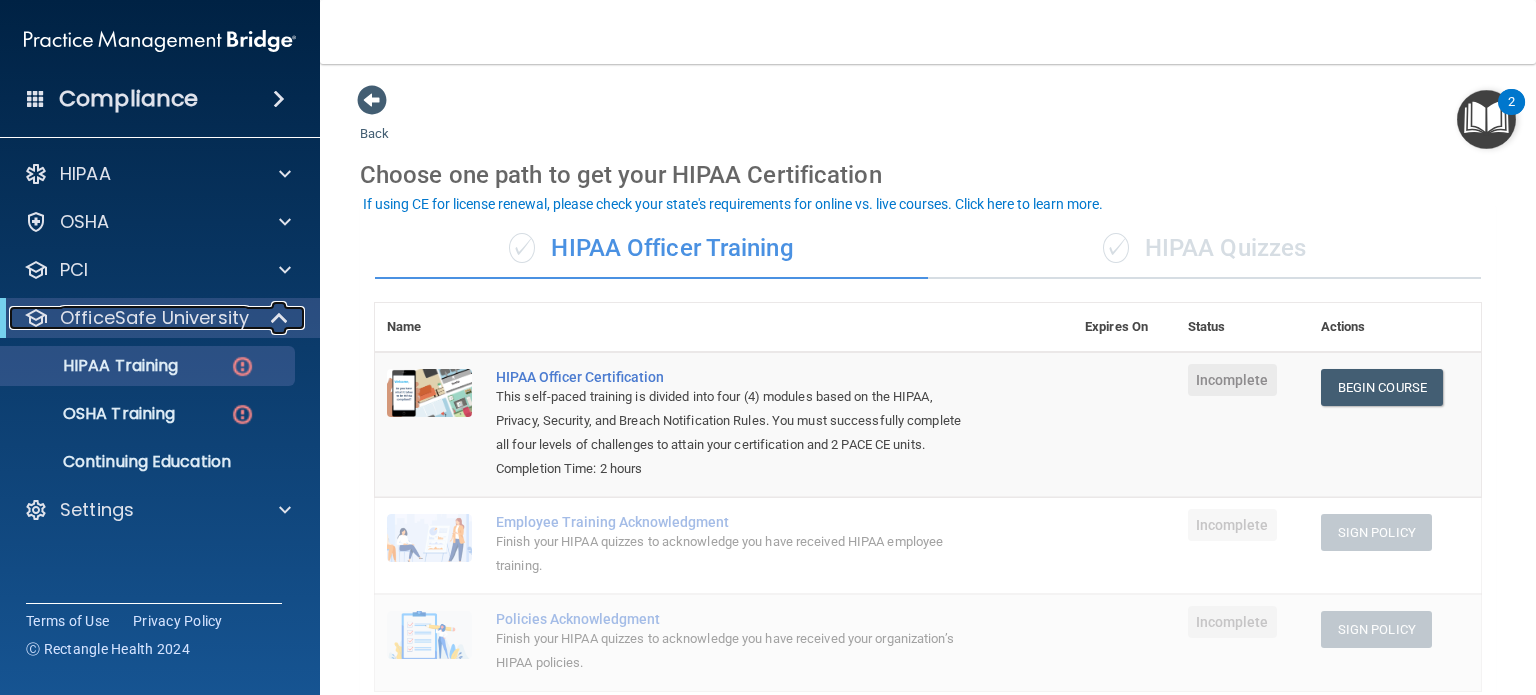 click at bounding box center [281, 318] 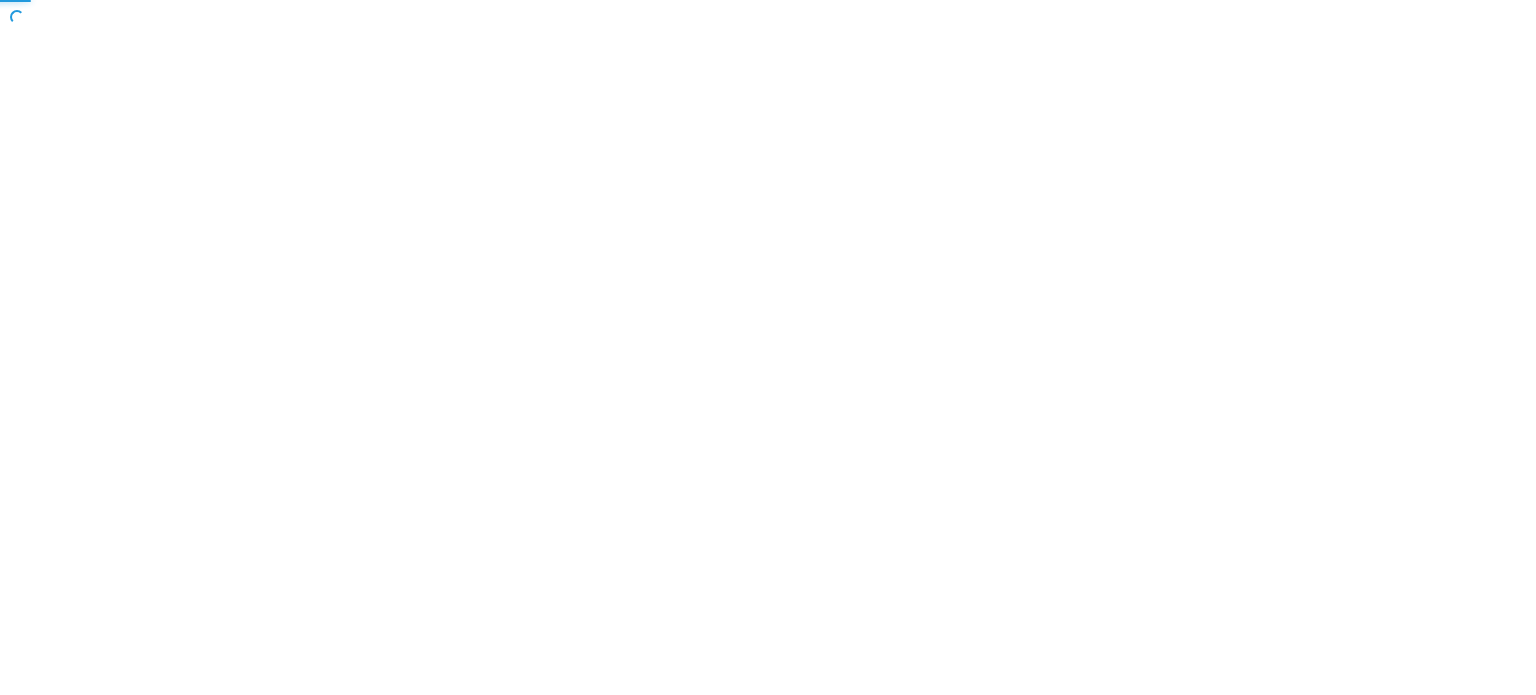 scroll, scrollTop: 0, scrollLeft: 0, axis: both 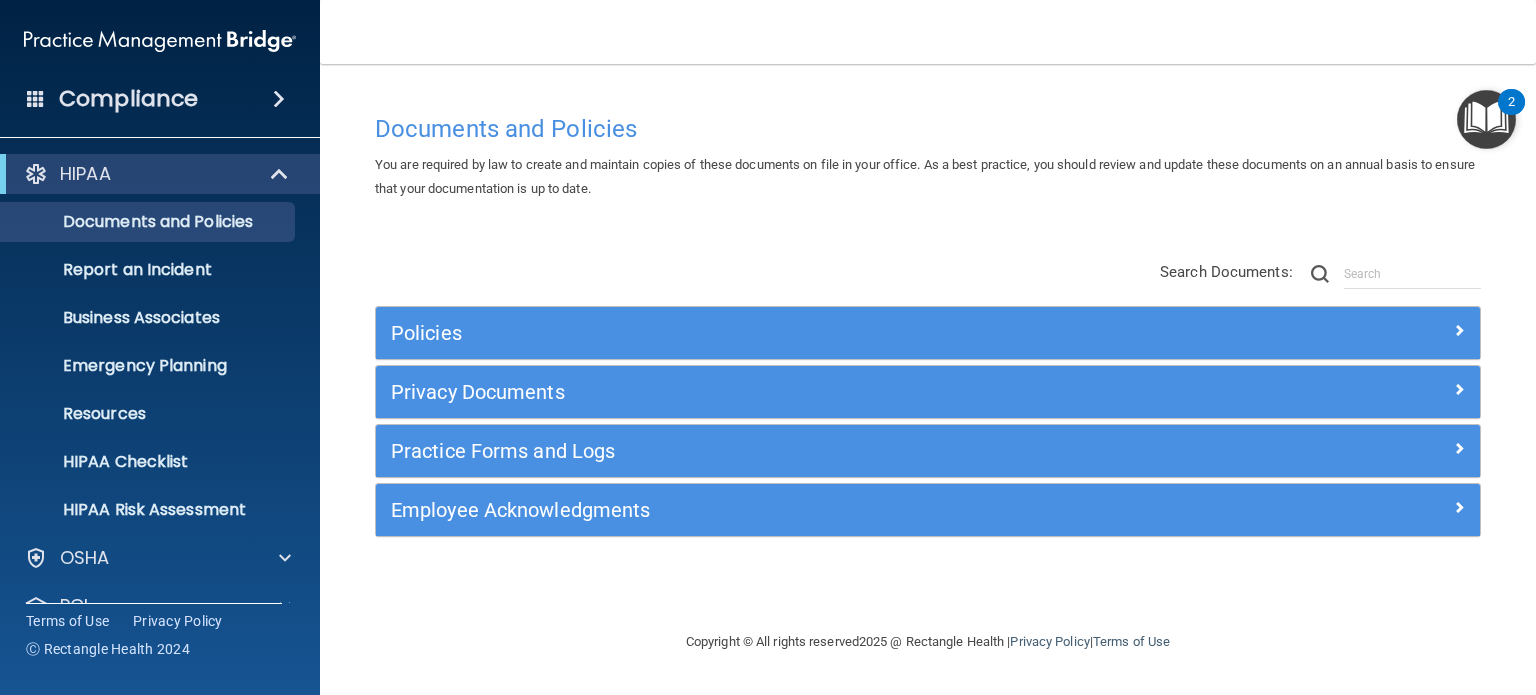 click at bounding box center (279, 99) 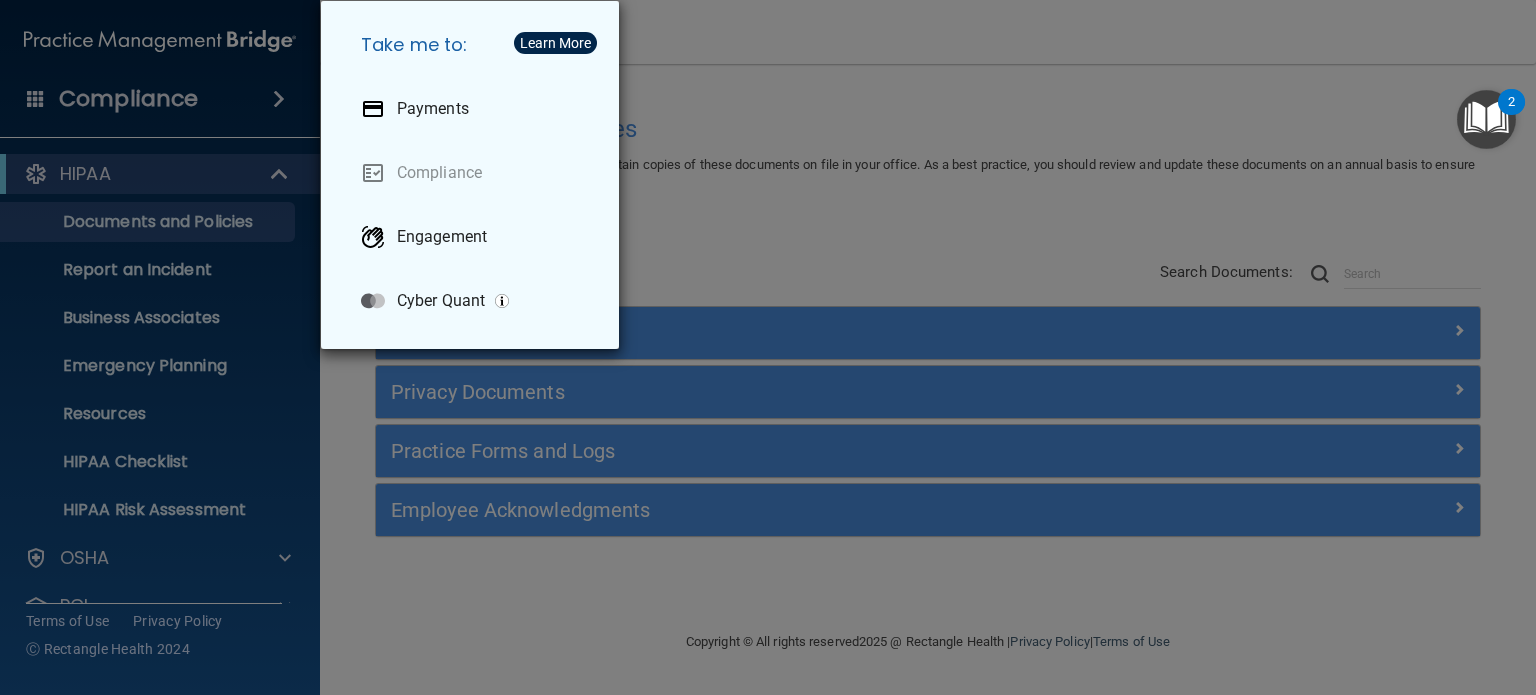 click on "Take me to:             Payments                   Compliance                     Engagement                     Cyber Quant" at bounding box center (768, 347) 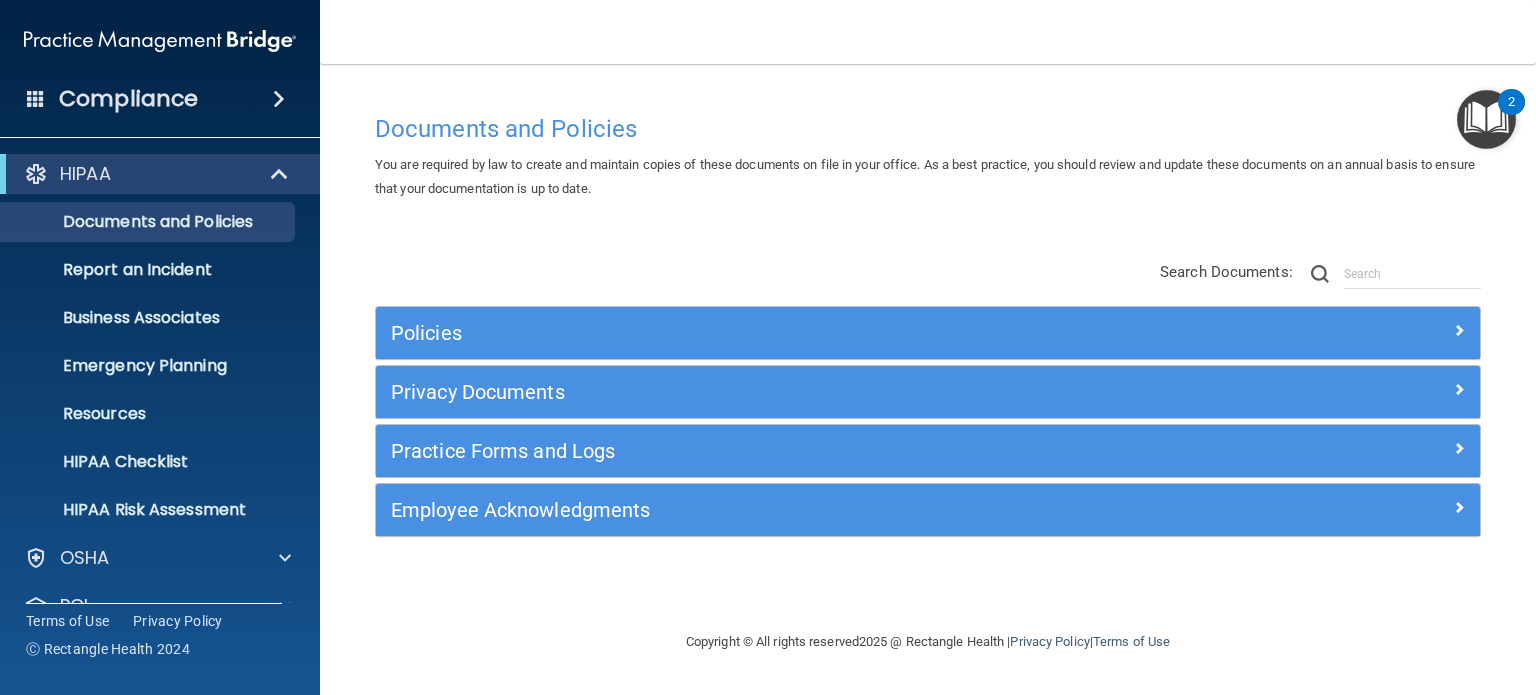 click at bounding box center [279, 99] 